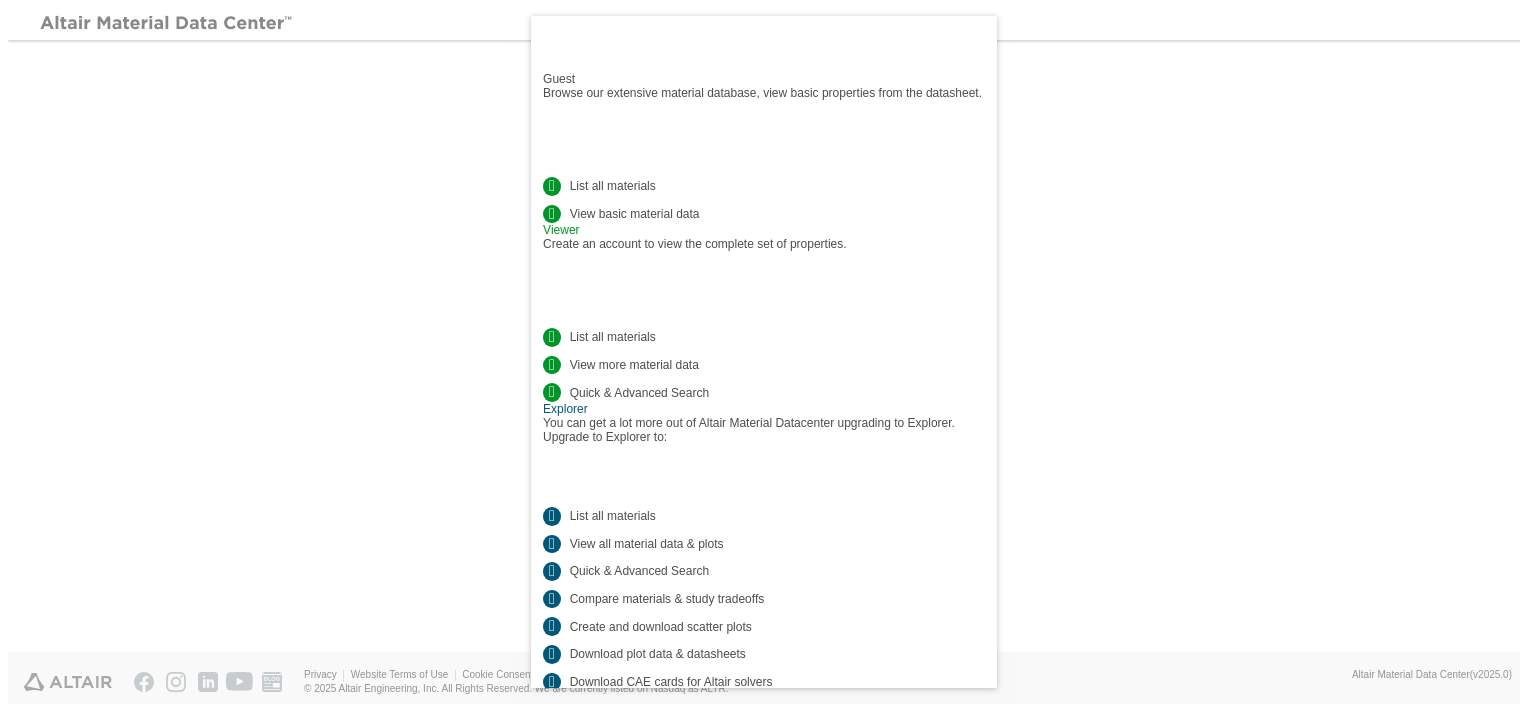 scroll, scrollTop: 0, scrollLeft: 0, axis: both 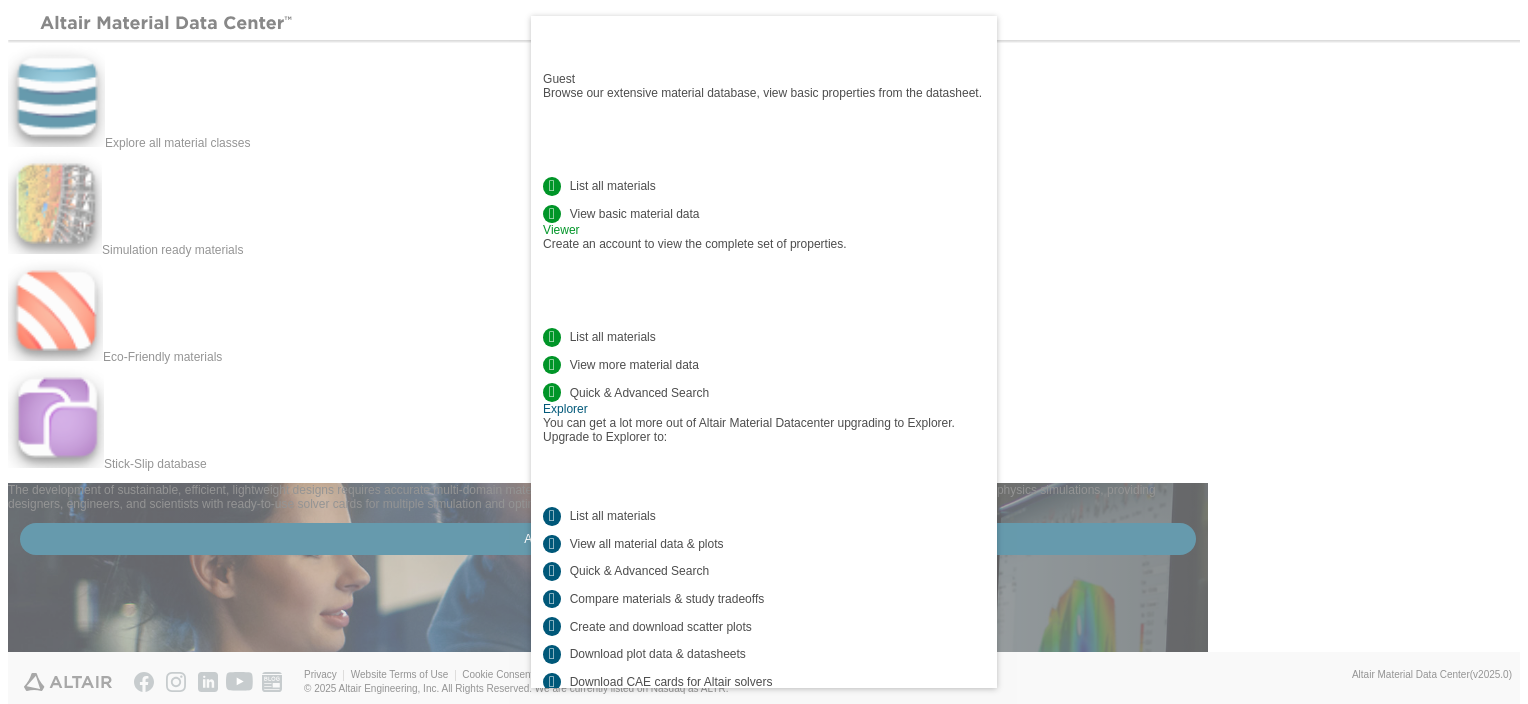 click at bounding box center (977, 28) 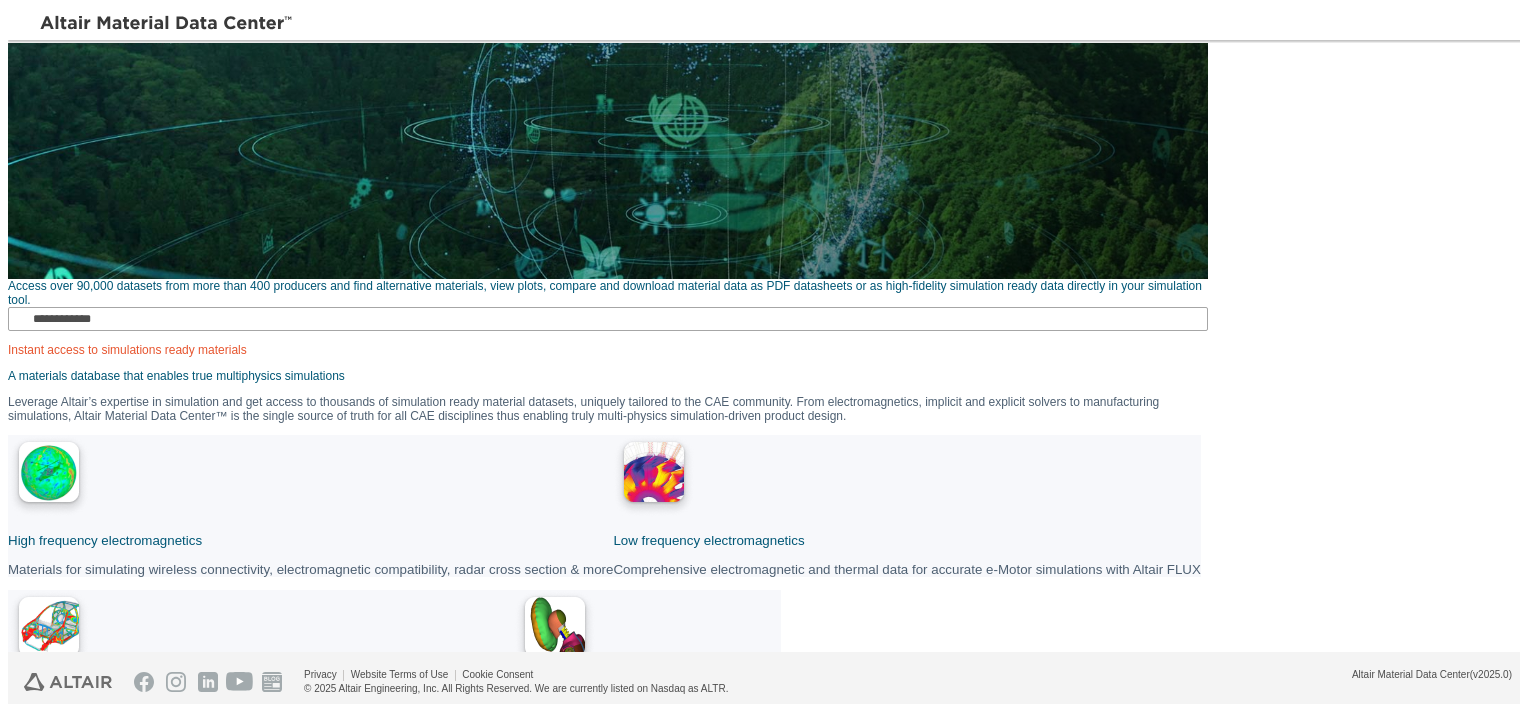 scroll, scrollTop: 480, scrollLeft: 0, axis: vertical 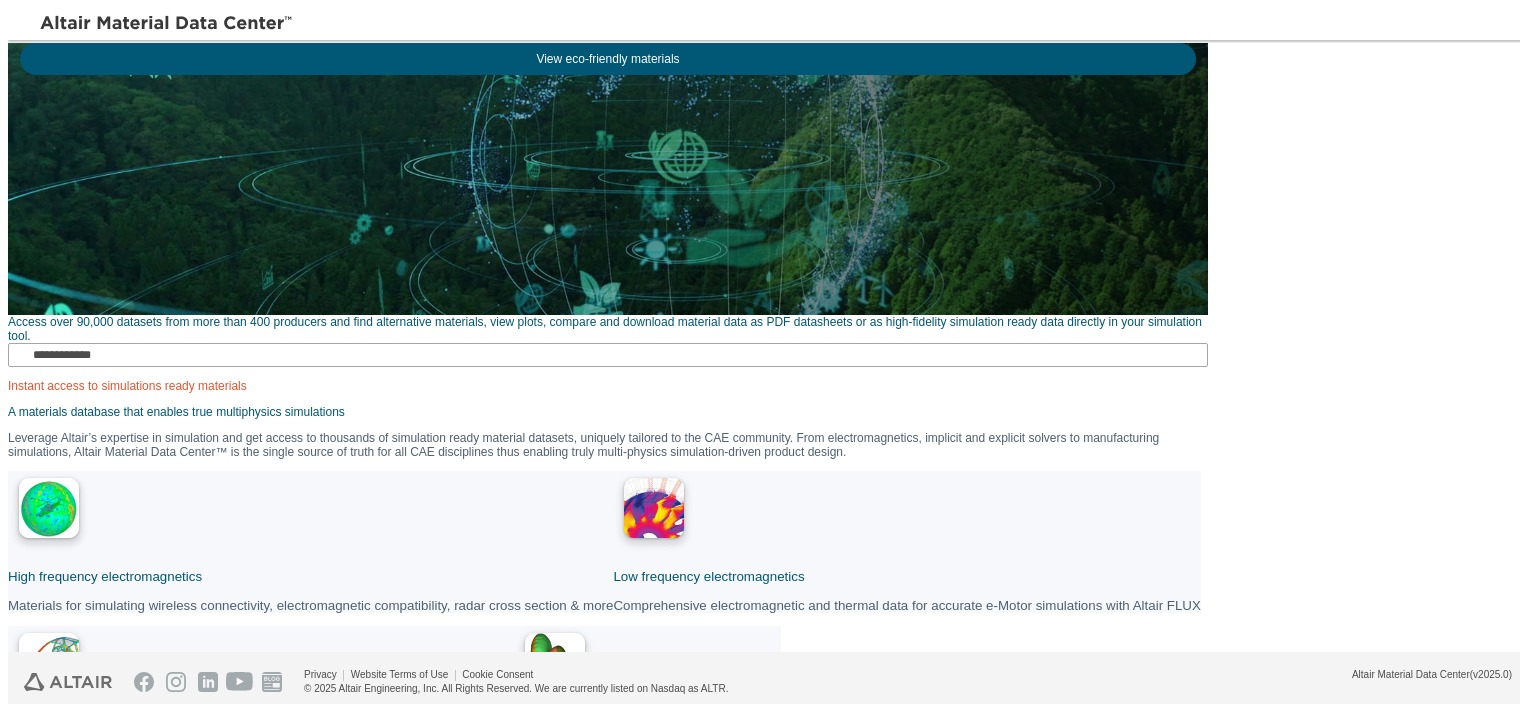 click at bounding box center (49, 512) 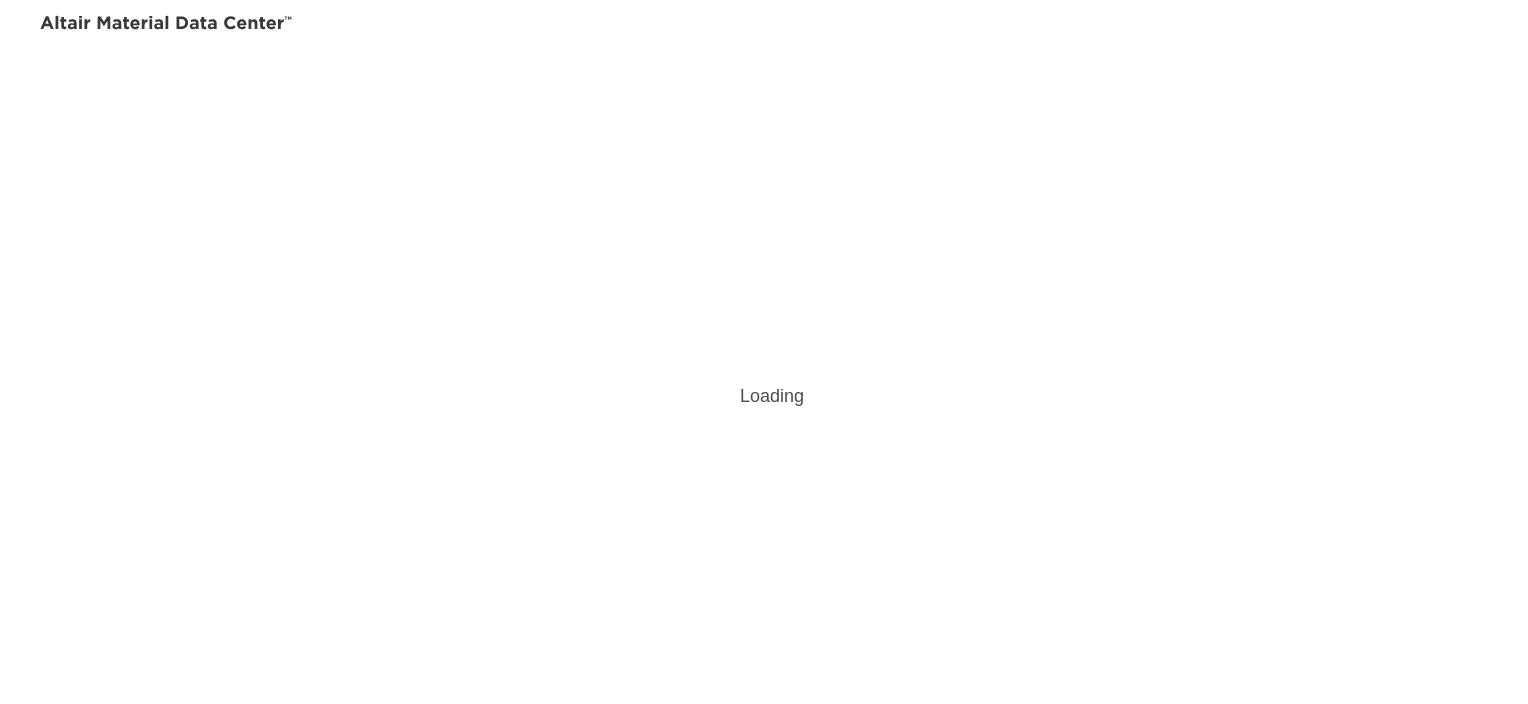 scroll, scrollTop: 0, scrollLeft: 0, axis: both 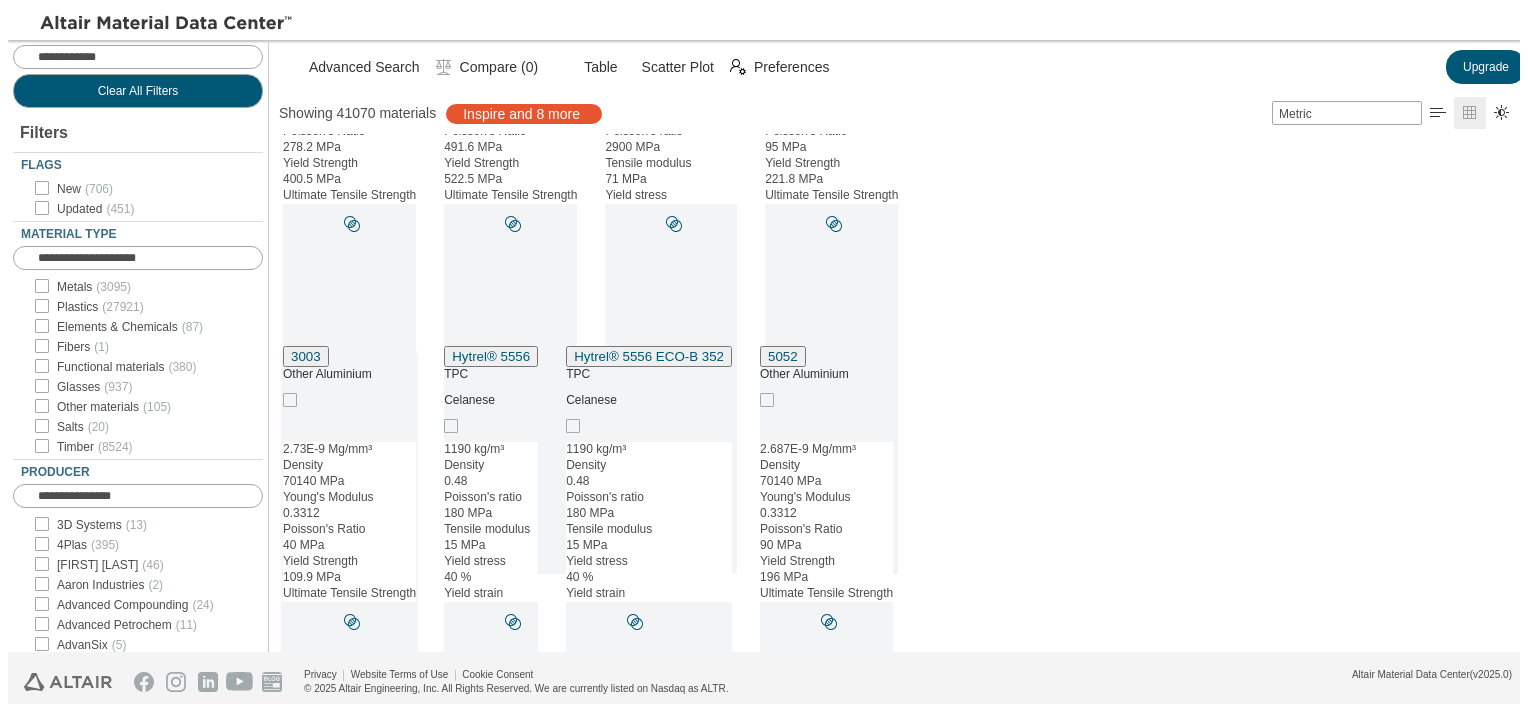 click on "Other Aluminium" at bounding box center (349, 374) 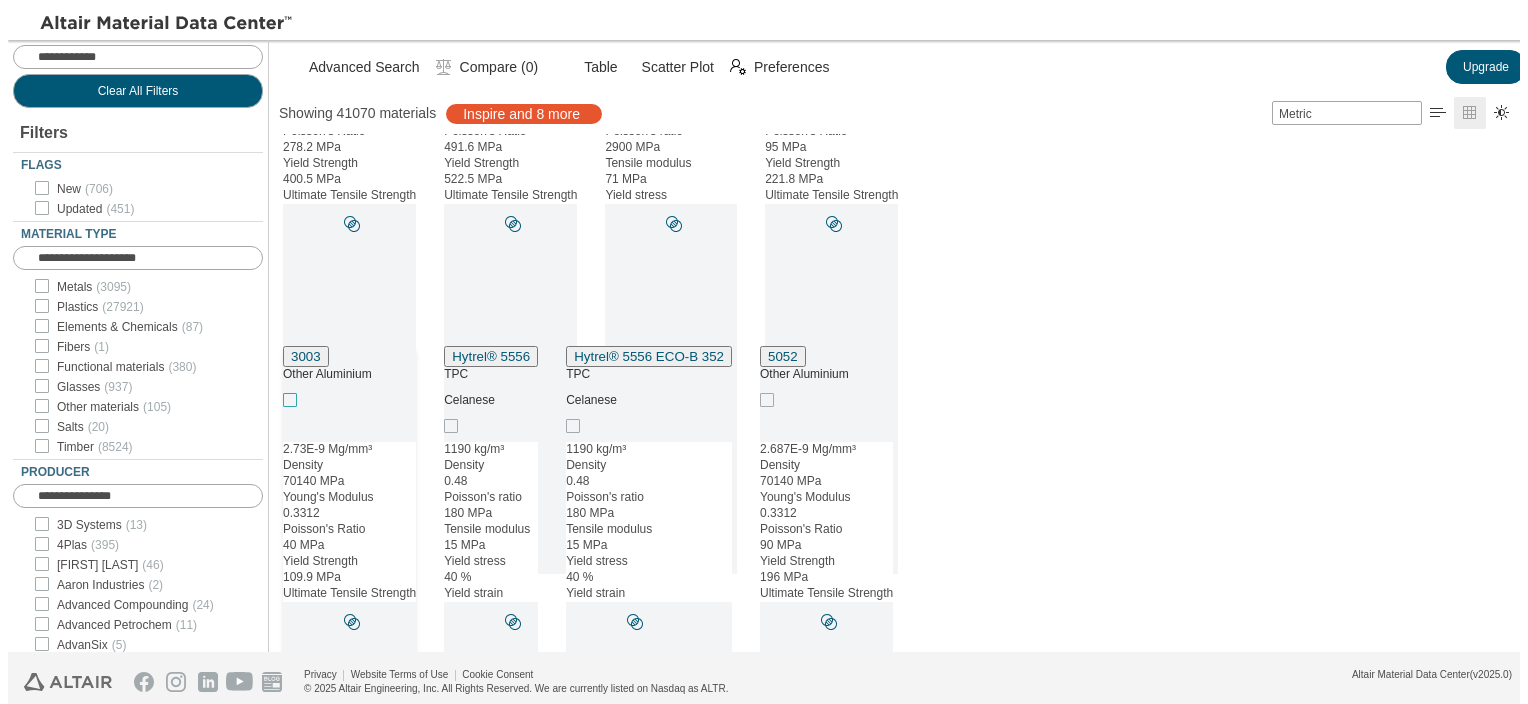 click at bounding box center (290, 400) 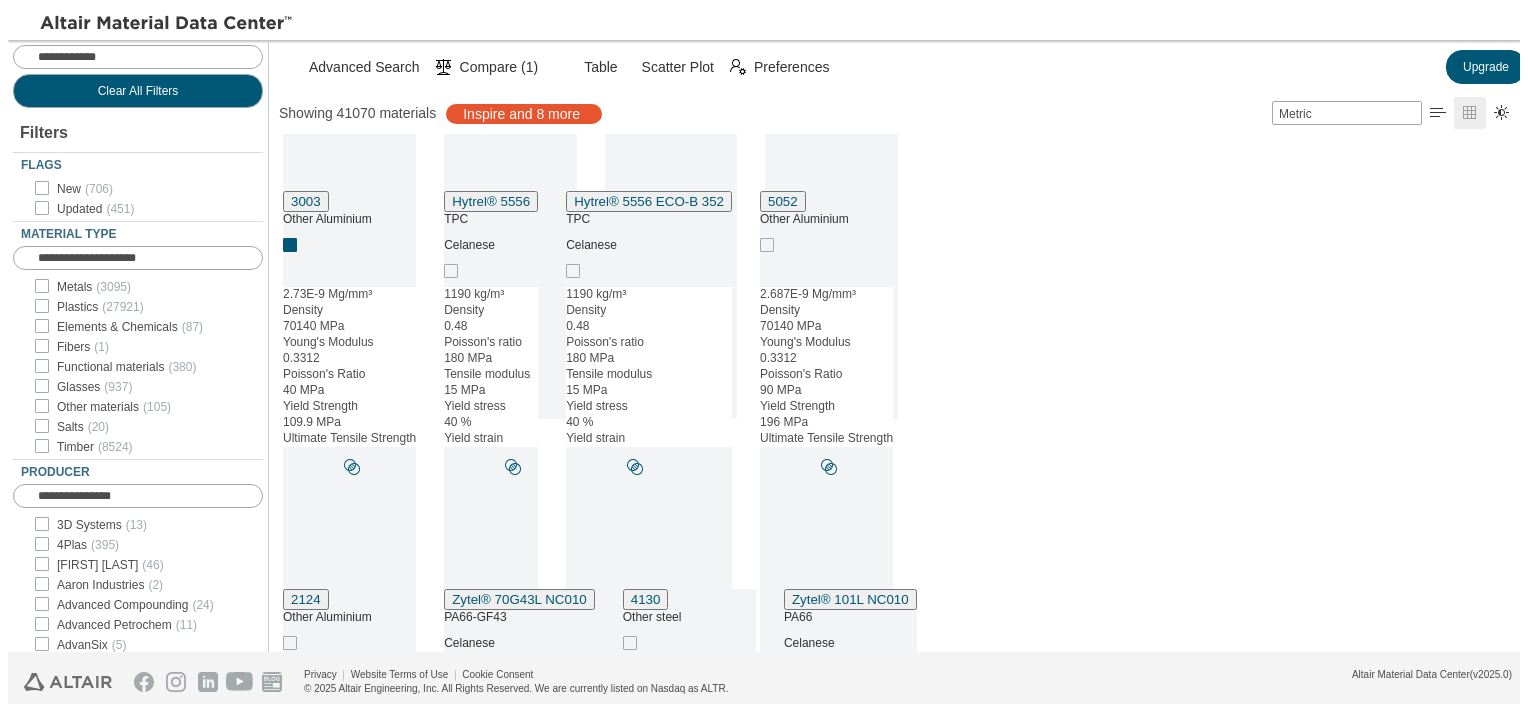 scroll, scrollTop: 400, scrollLeft: 0, axis: vertical 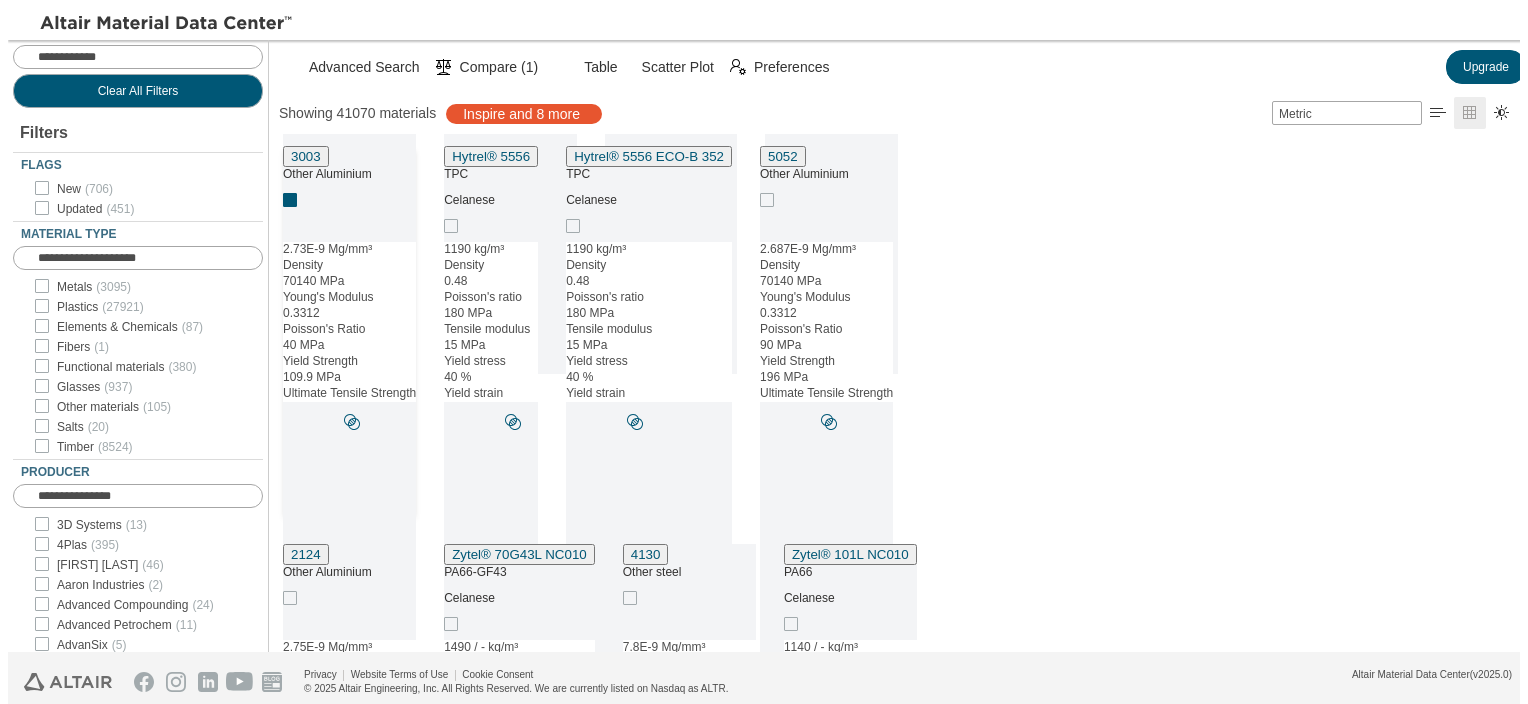 click on "109.9 MPa" at bounding box center (349, 250) 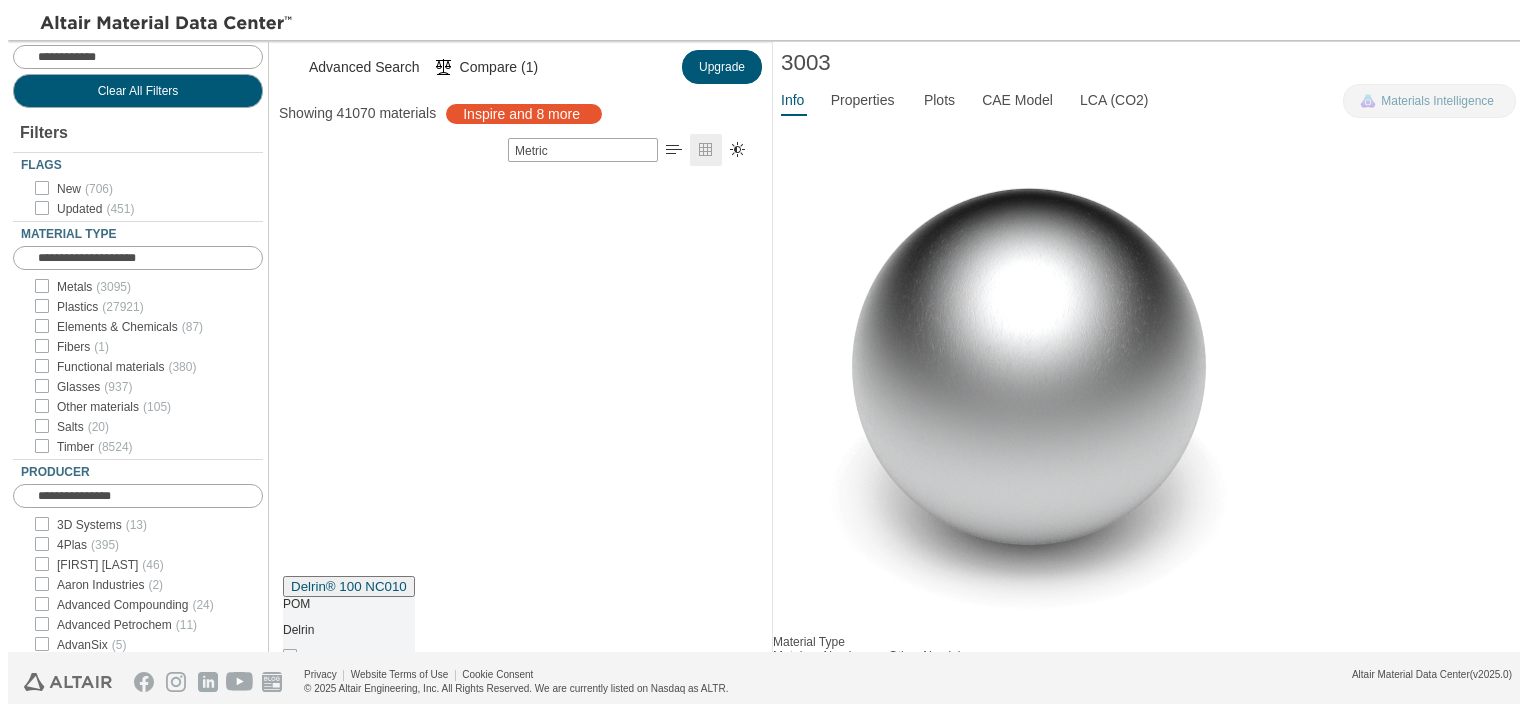 scroll, scrollTop: 1510, scrollLeft: 0, axis: vertical 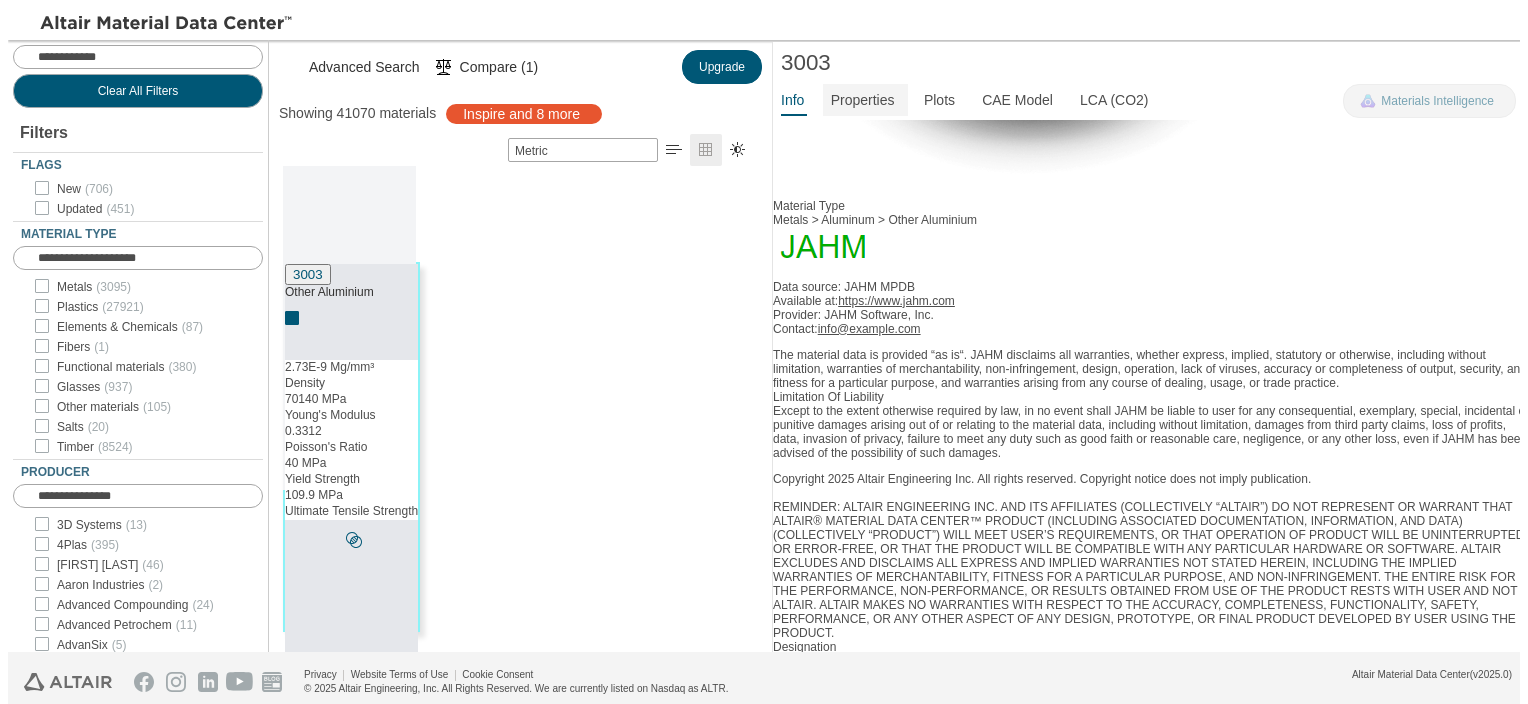 click on "Properties" at bounding box center [863, 100] 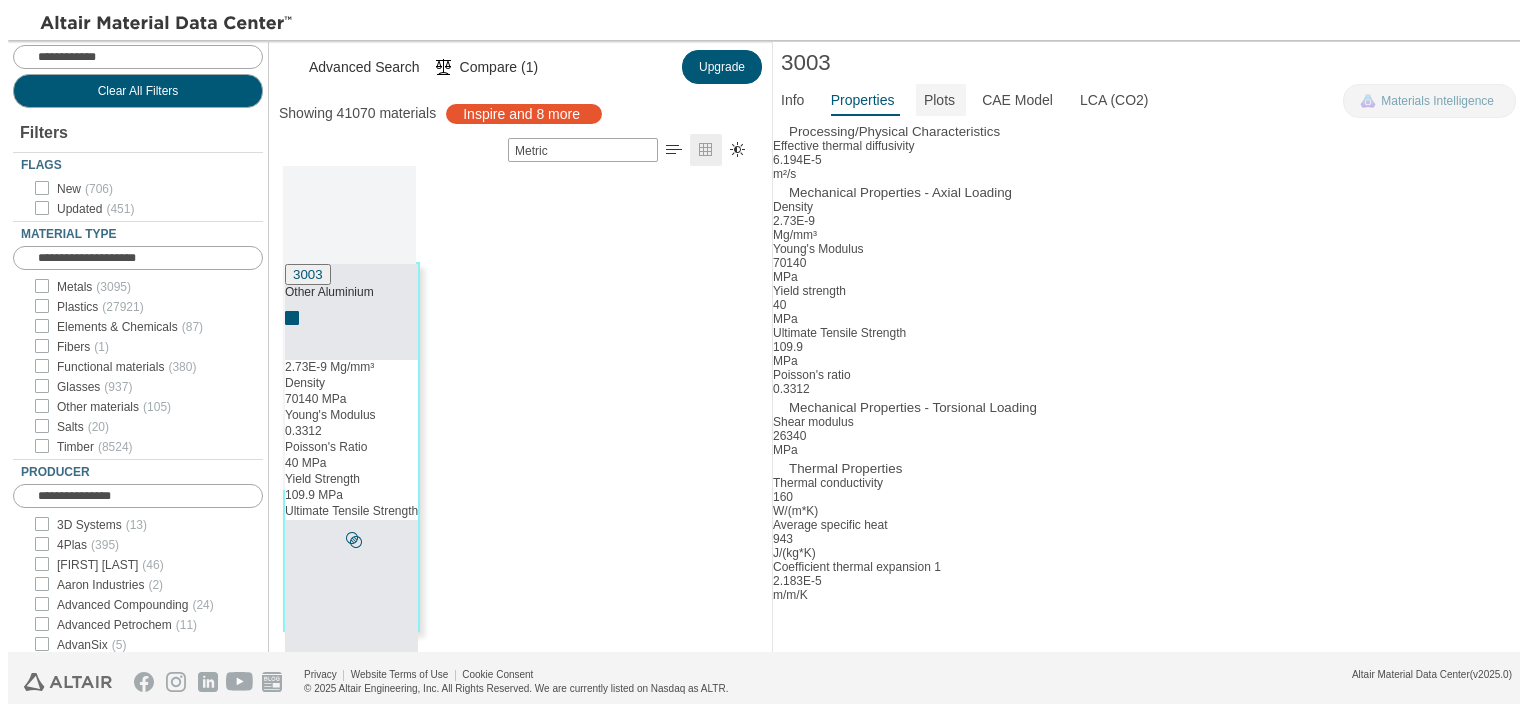 click on "Plots" at bounding box center [939, 100] 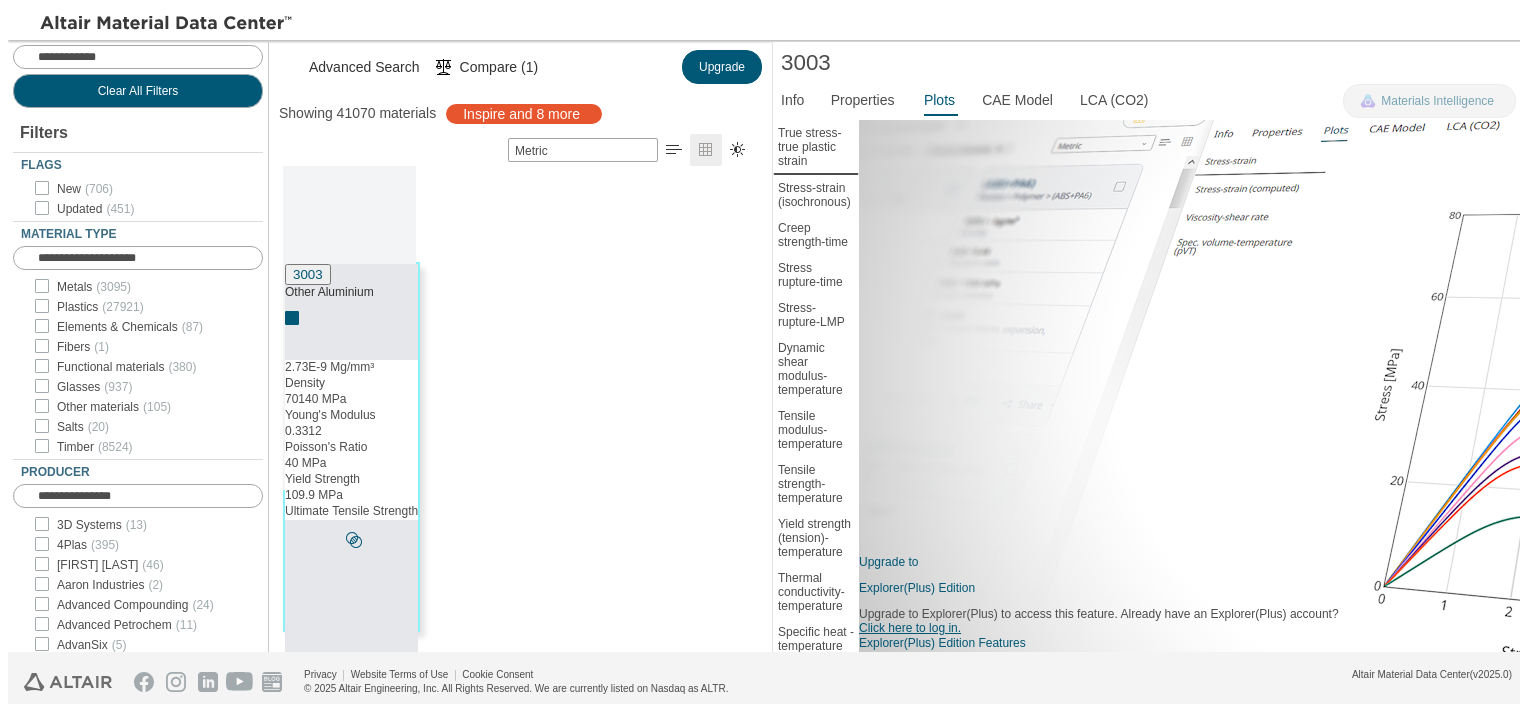 scroll, scrollTop: 96, scrollLeft: 0, axis: vertical 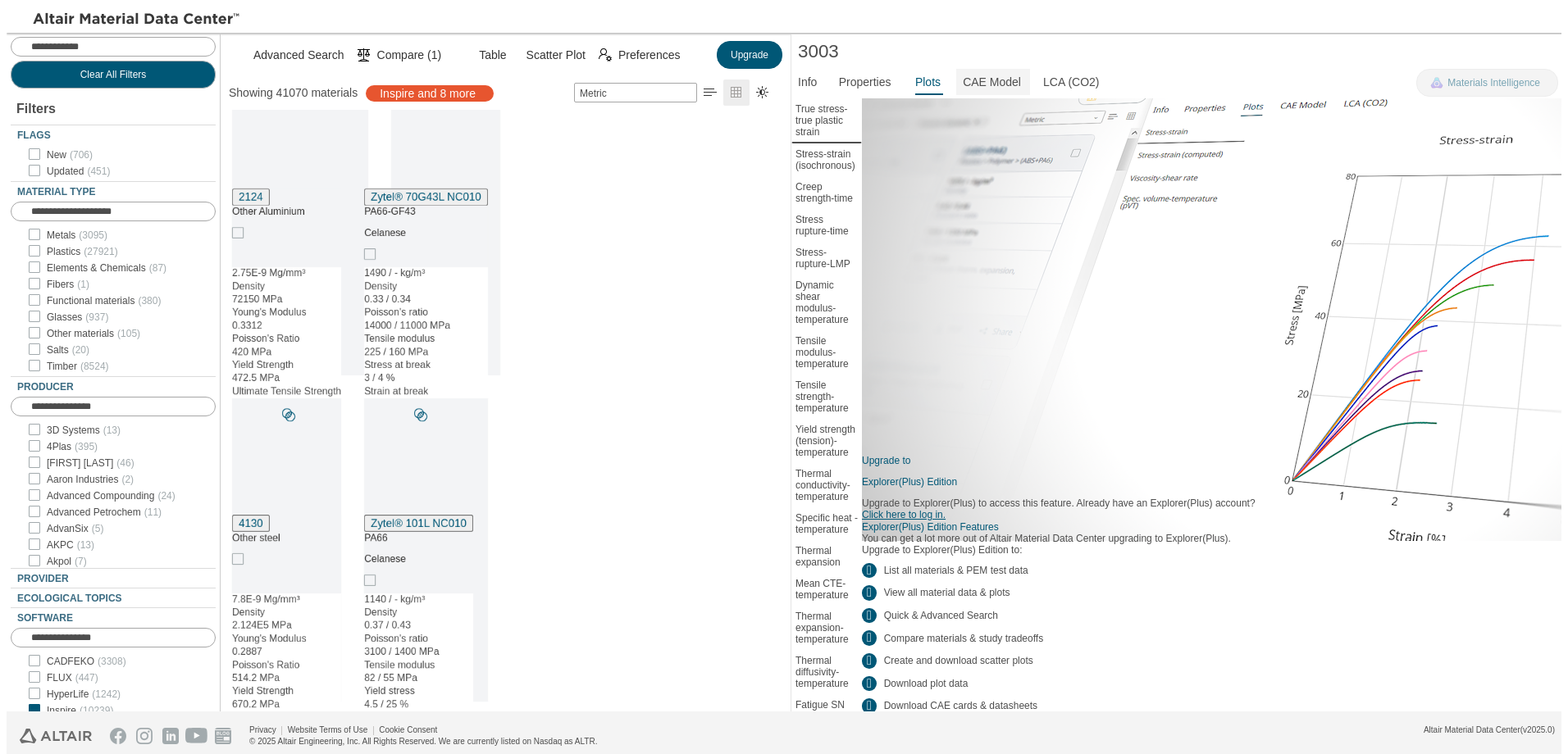 click on "CAE Model" at bounding box center (991, 82) 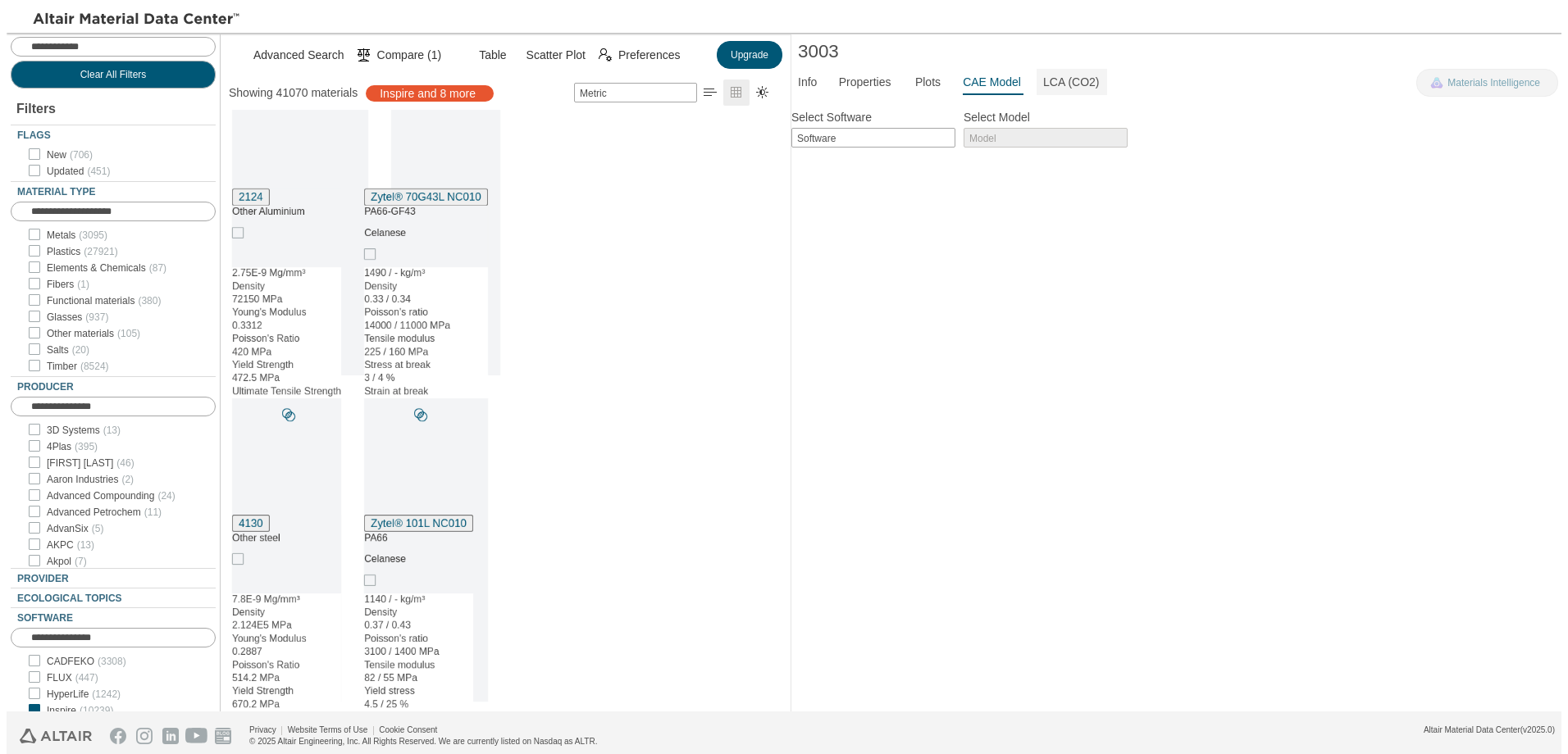 click on "LCA (CO2)" at bounding box center [1071, 82] 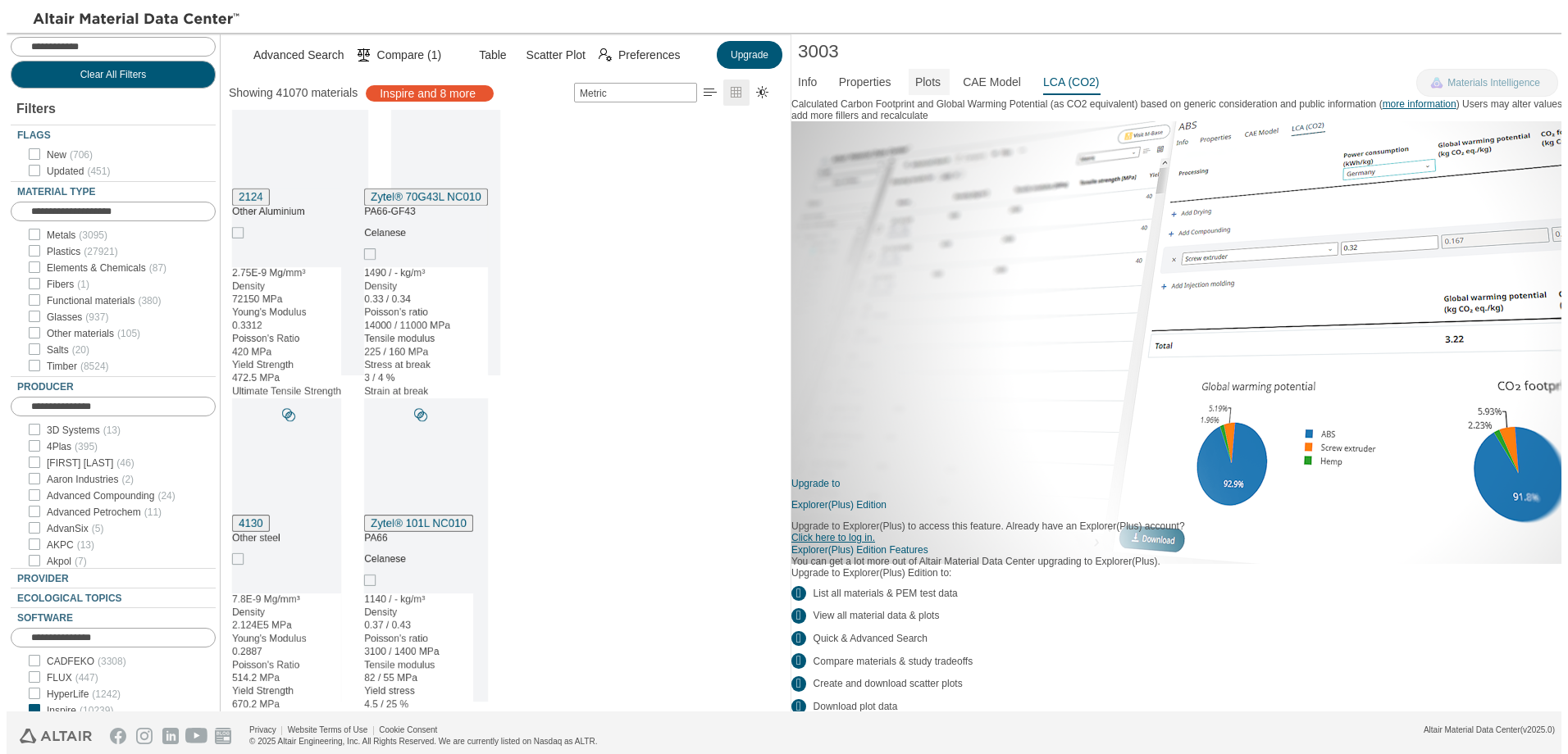 click on "Plots" at bounding box center (928, 82) 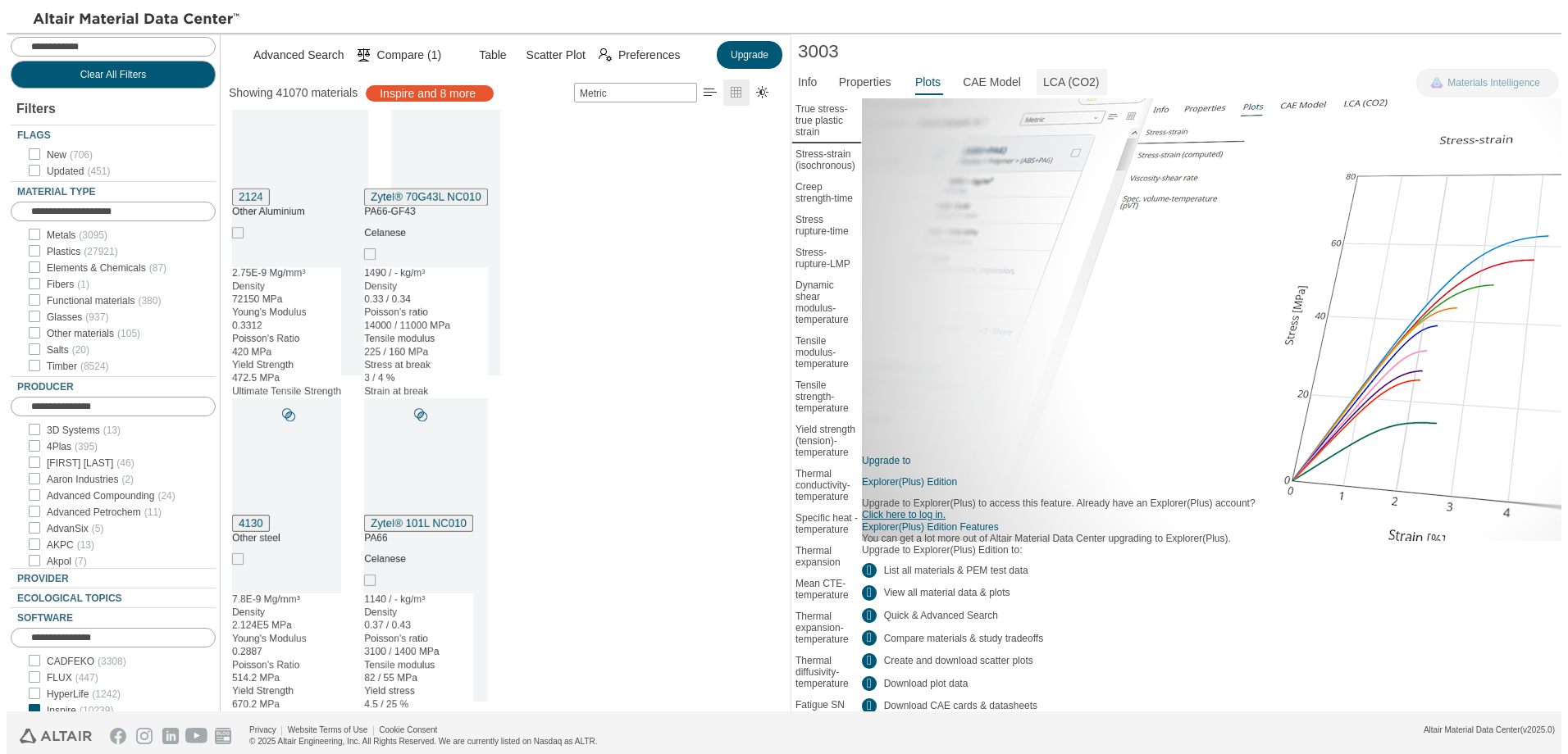 click on "LCA (CO2)" at bounding box center (1071, 82) 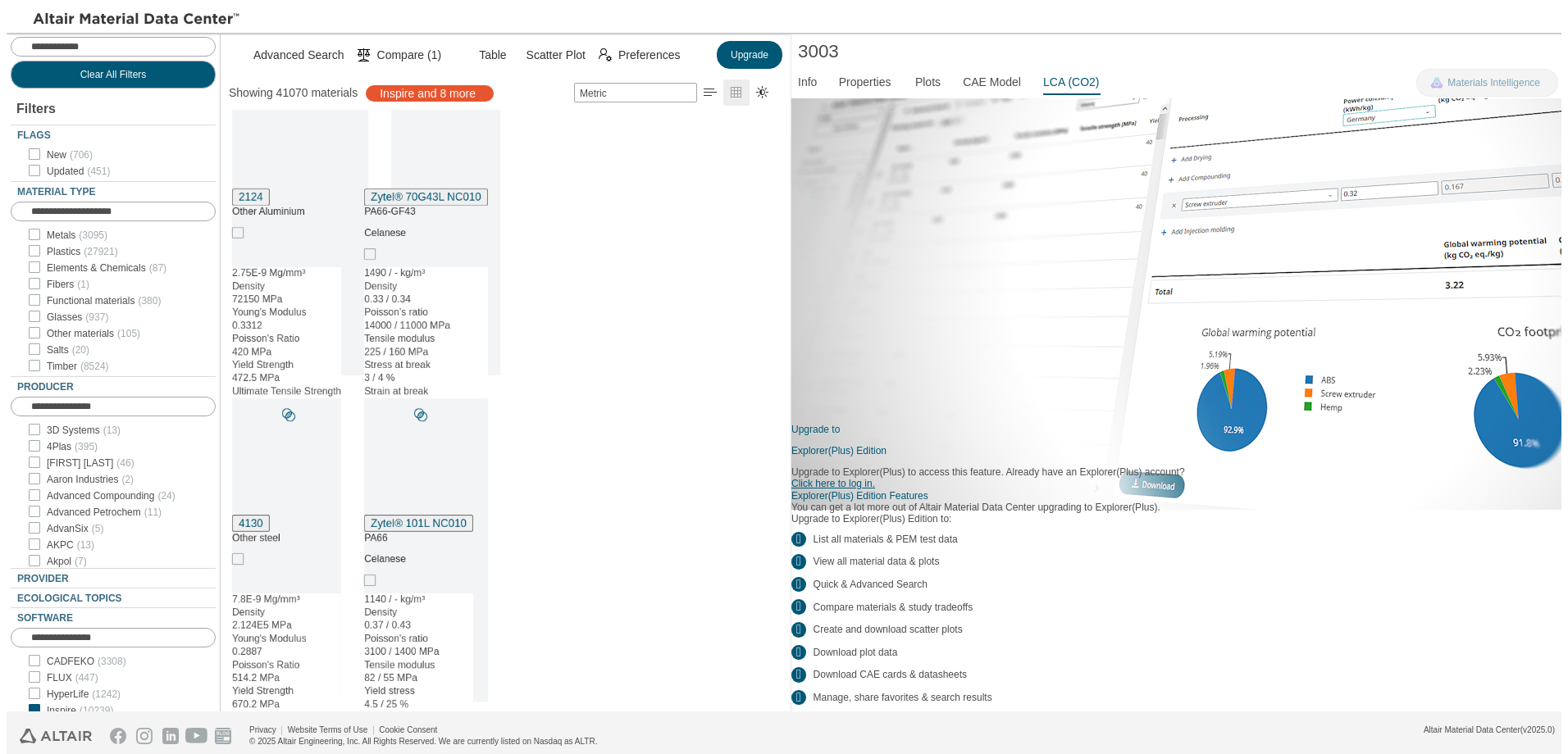 scroll, scrollTop: 79, scrollLeft: 0, axis: vertical 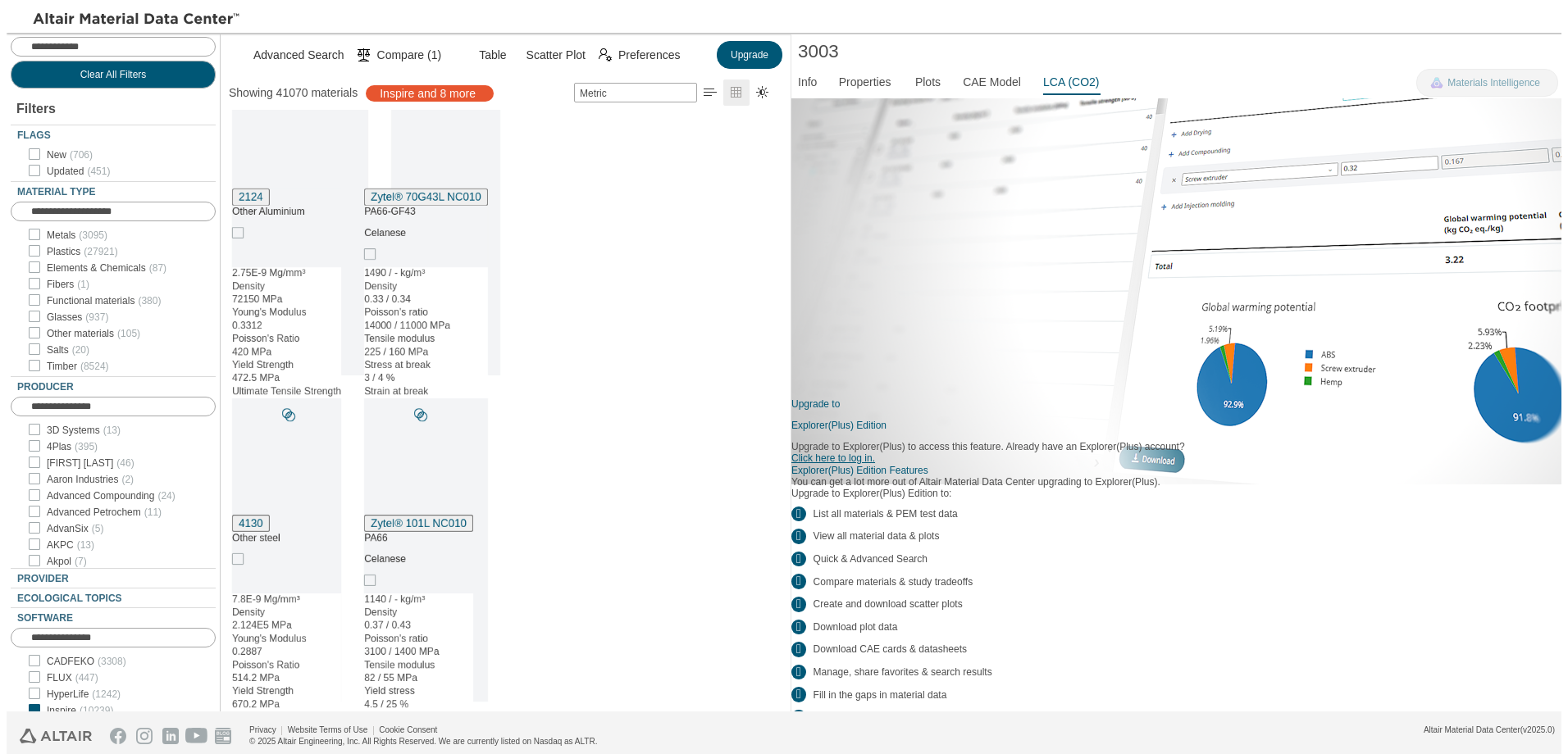 click on "Login with your AltairOne account" at bounding box center [864, 731] 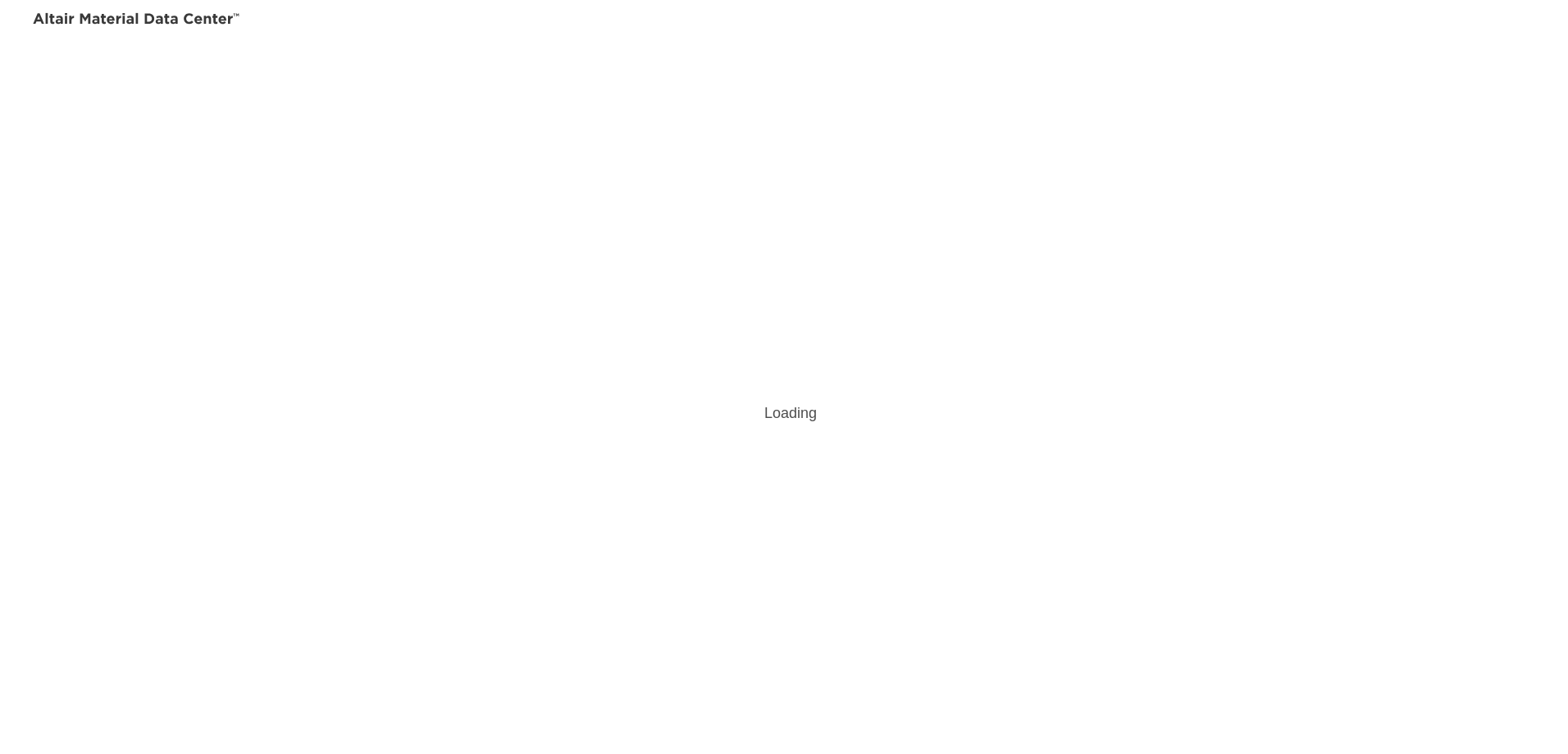 scroll, scrollTop: 0, scrollLeft: 0, axis: both 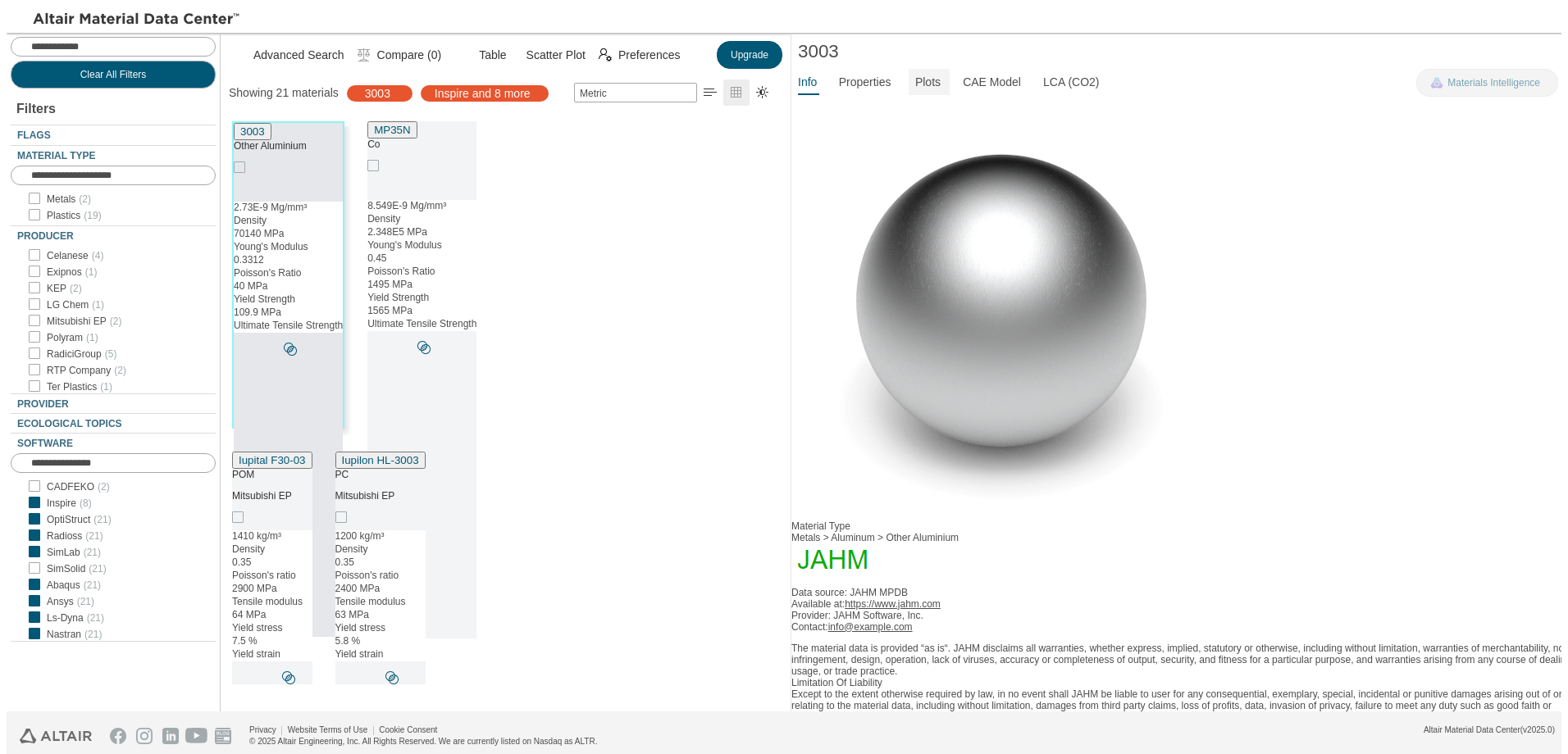 click on "Plots" at bounding box center [928, 82] 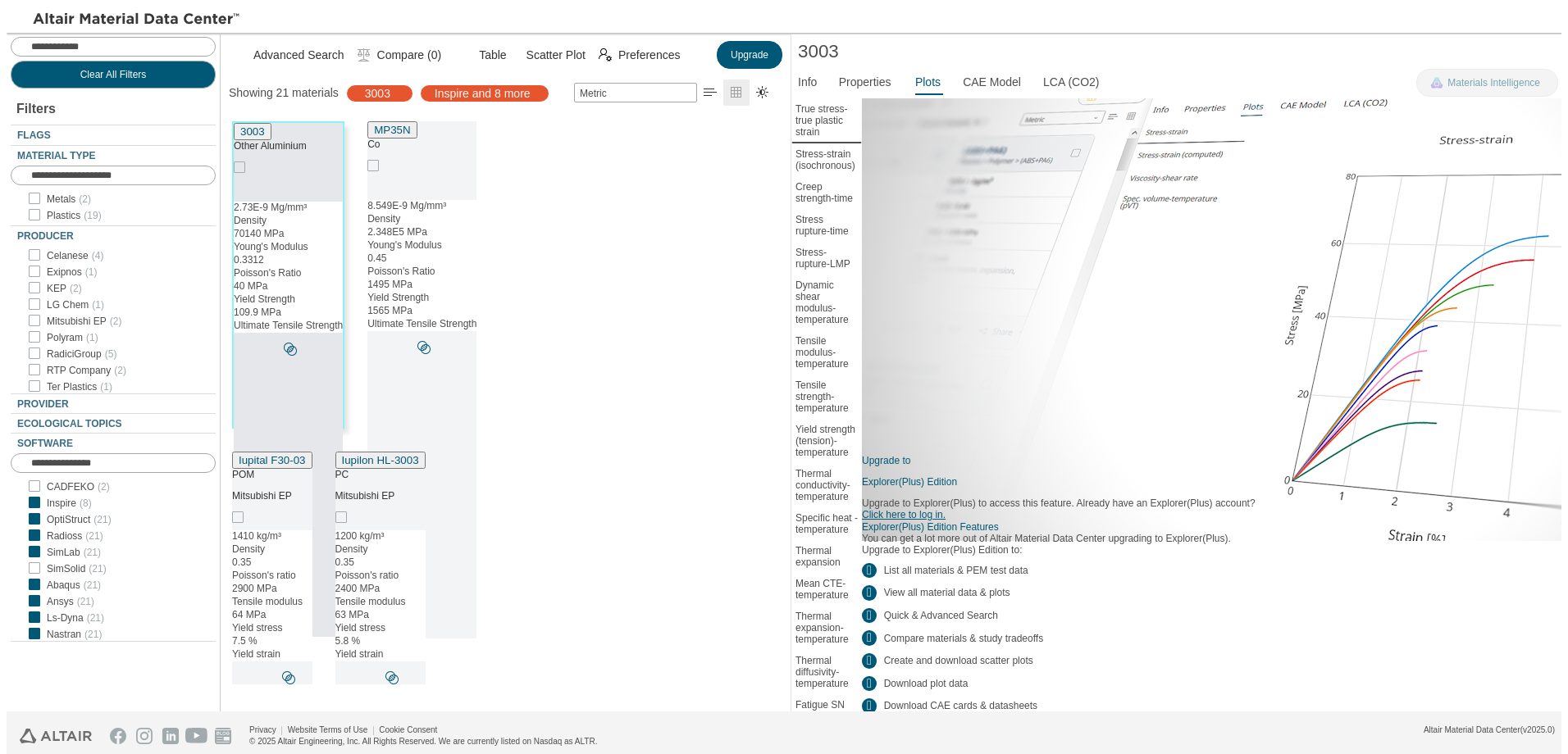 click on "Click here to log in." at bounding box center (904, 515) 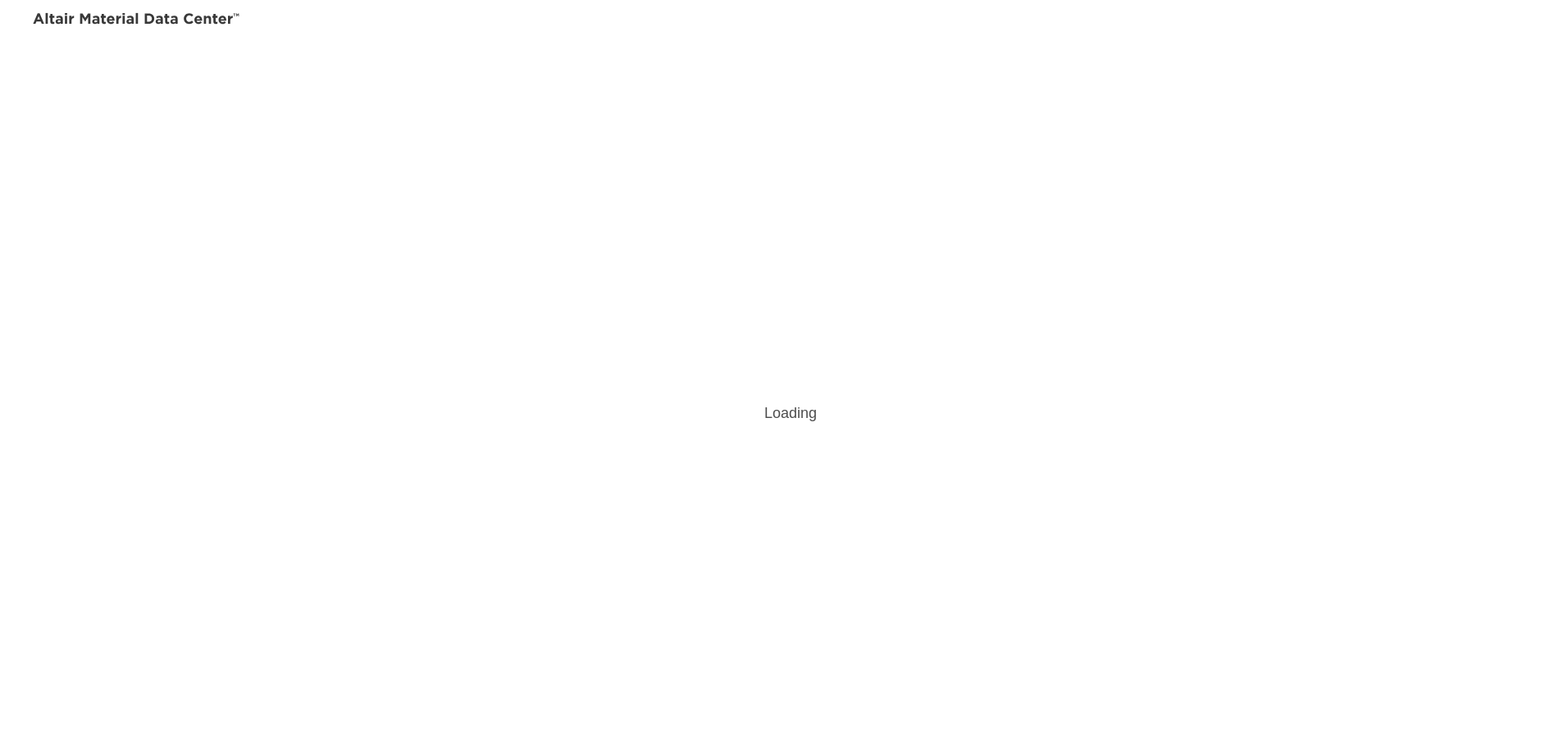 scroll, scrollTop: 0, scrollLeft: 0, axis: both 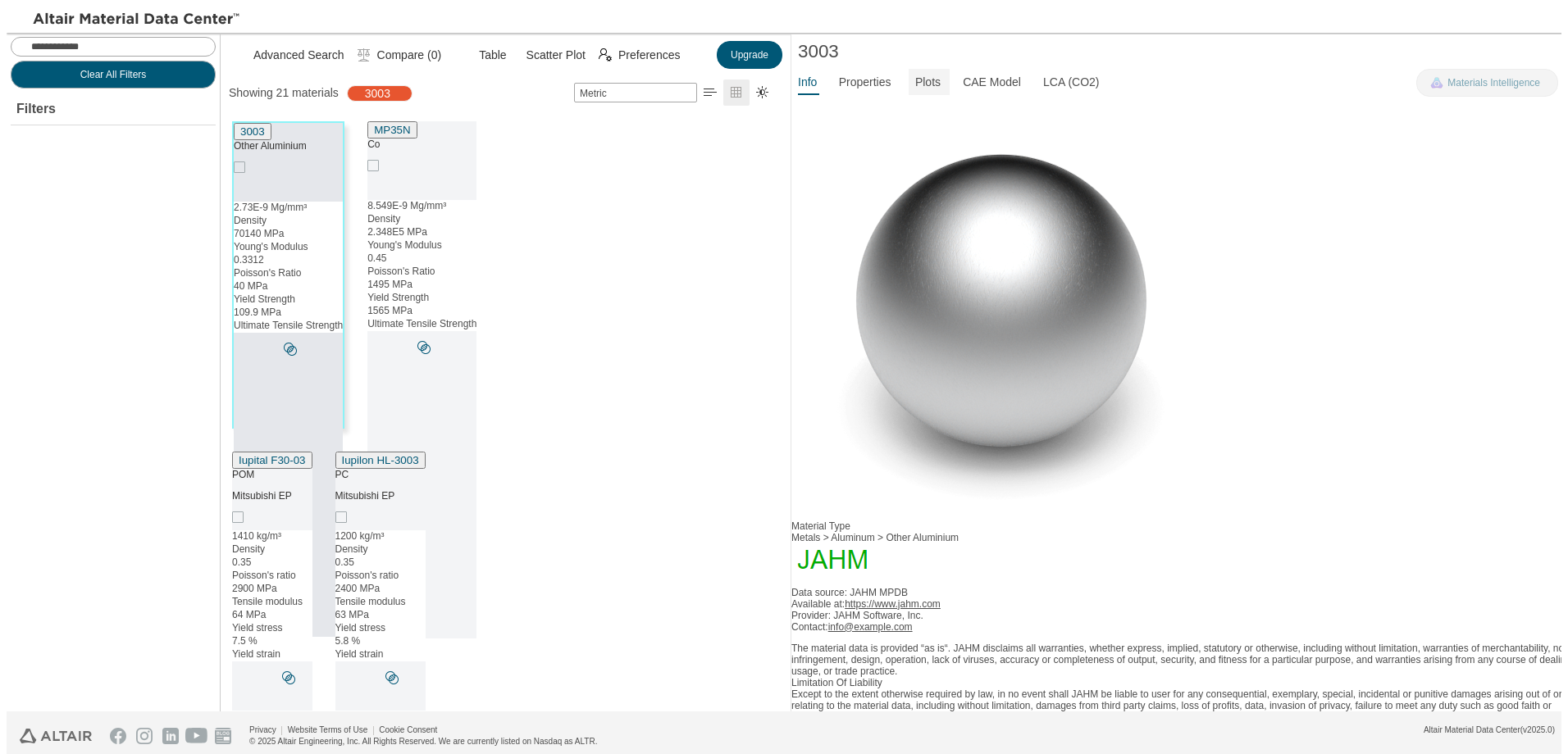 click on "Plots" at bounding box center (928, 82) 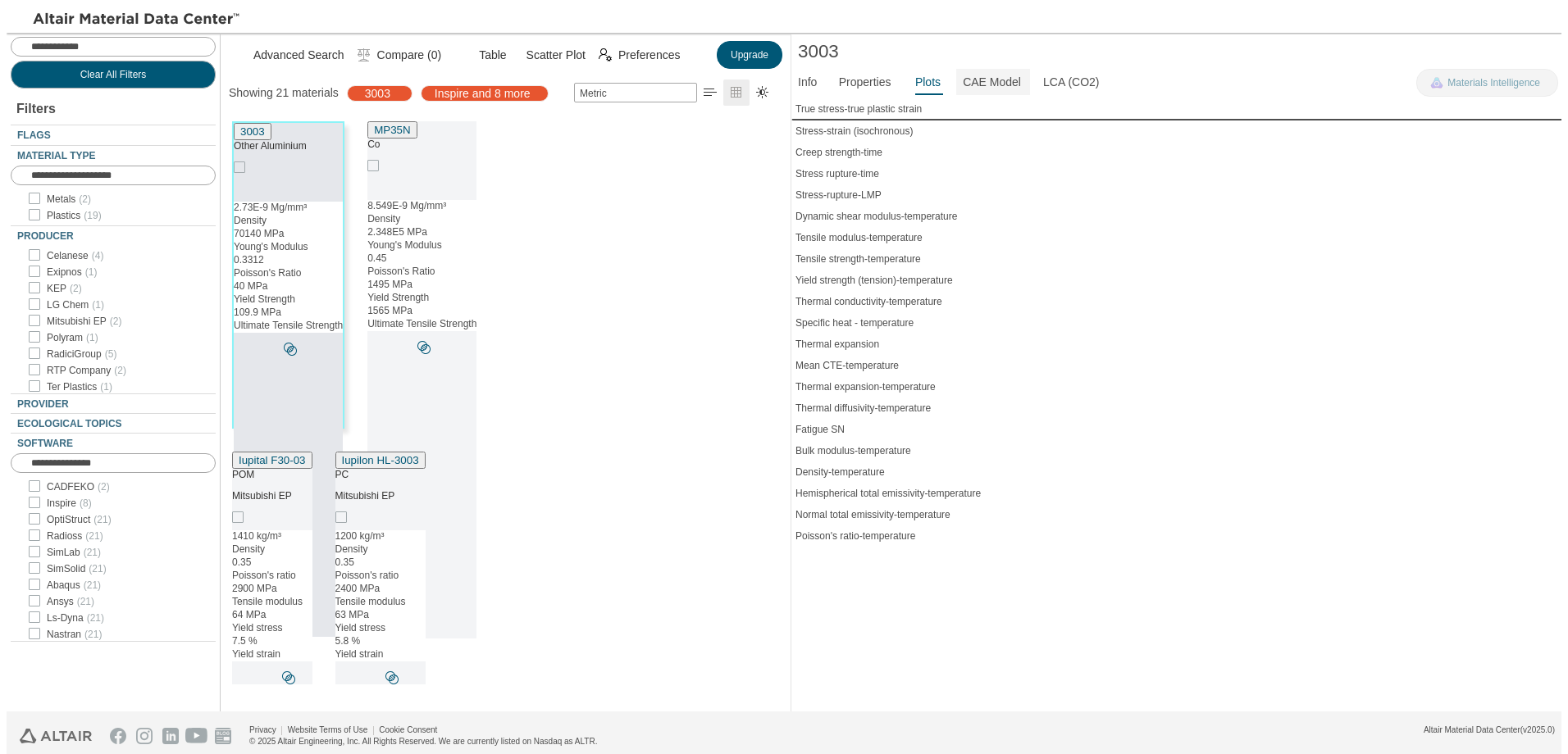 scroll, scrollTop: 562, scrollLeft: 558, axis: both 